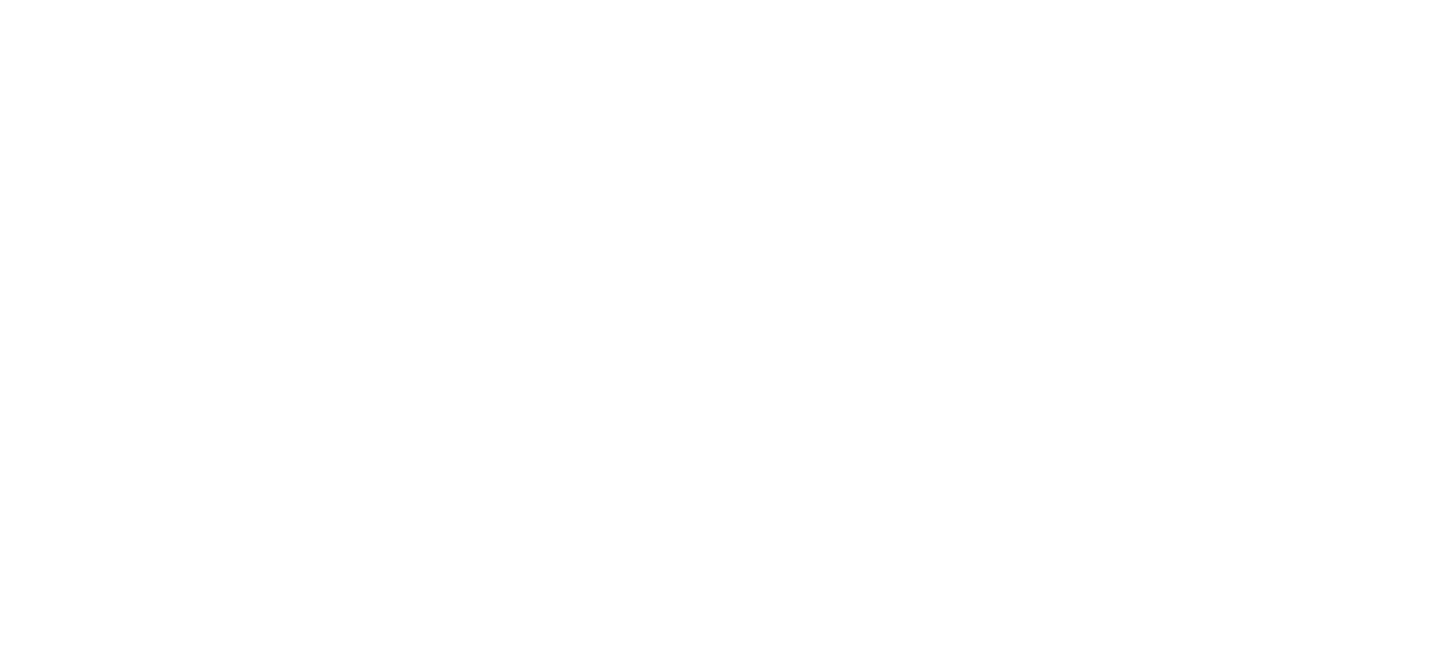 scroll, scrollTop: 0, scrollLeft: 0, axis: both 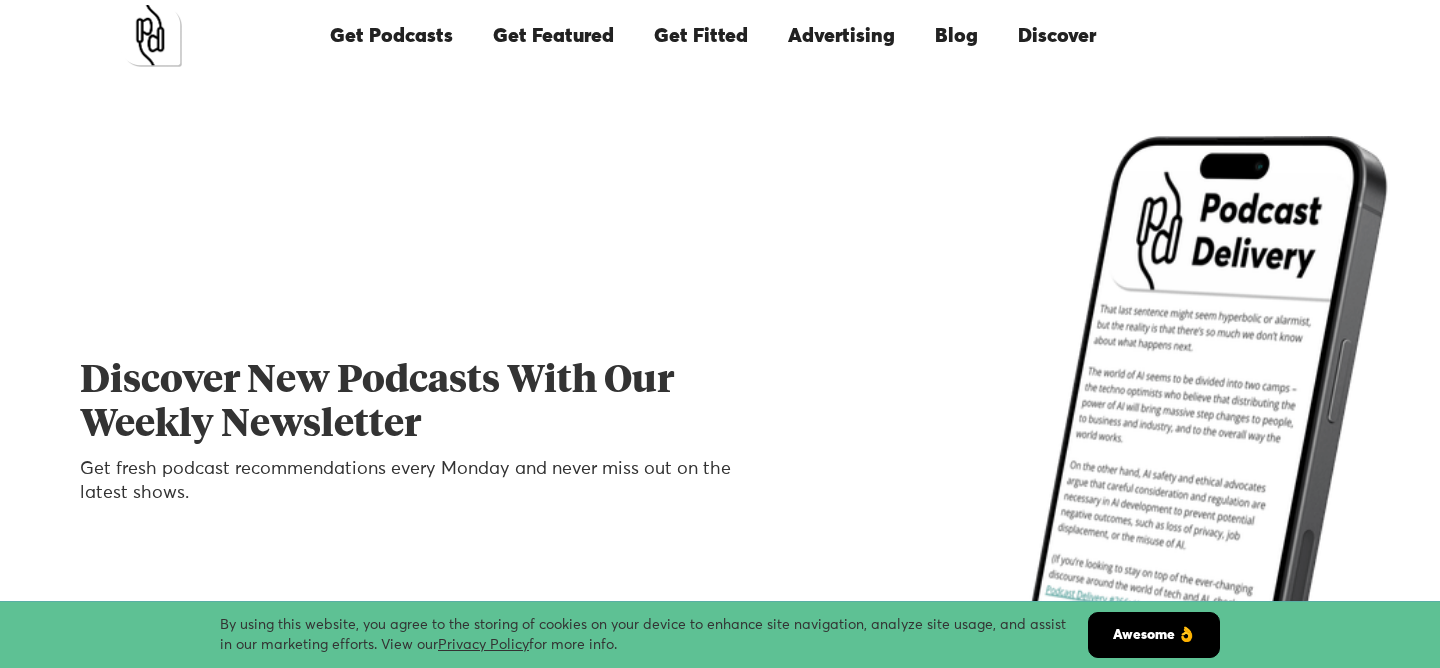 click on "Get Featured" at bounding box center [553, 36] 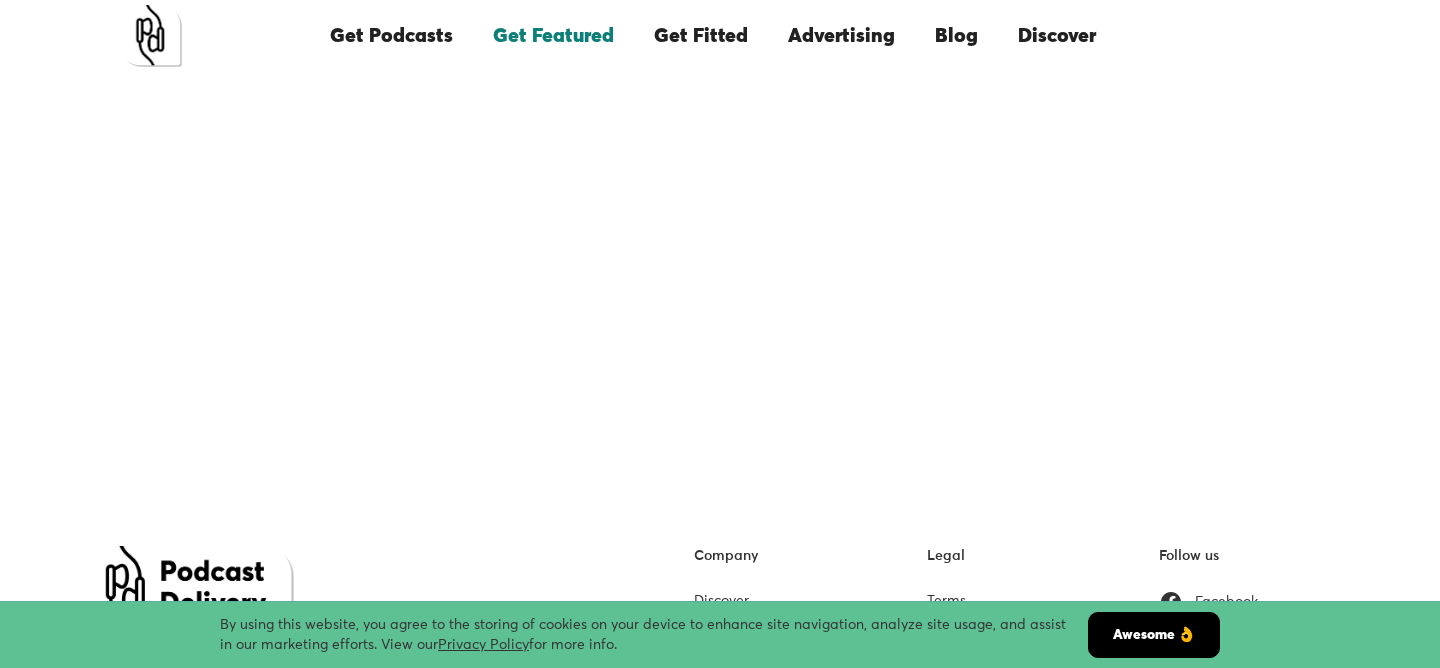 scroll, scrollTop: 603, scrollLeft: 0, axis: vertical 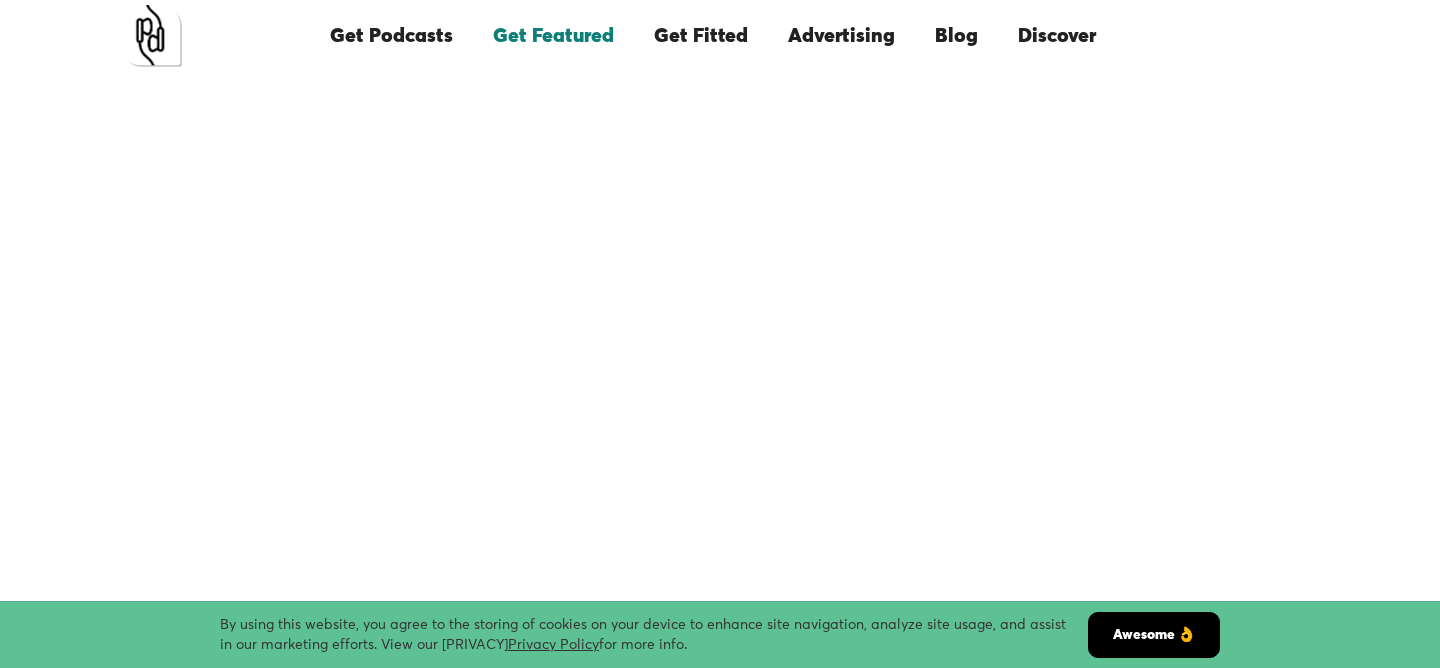 click on "Get Podcasts" at bounding box center (391, 36) 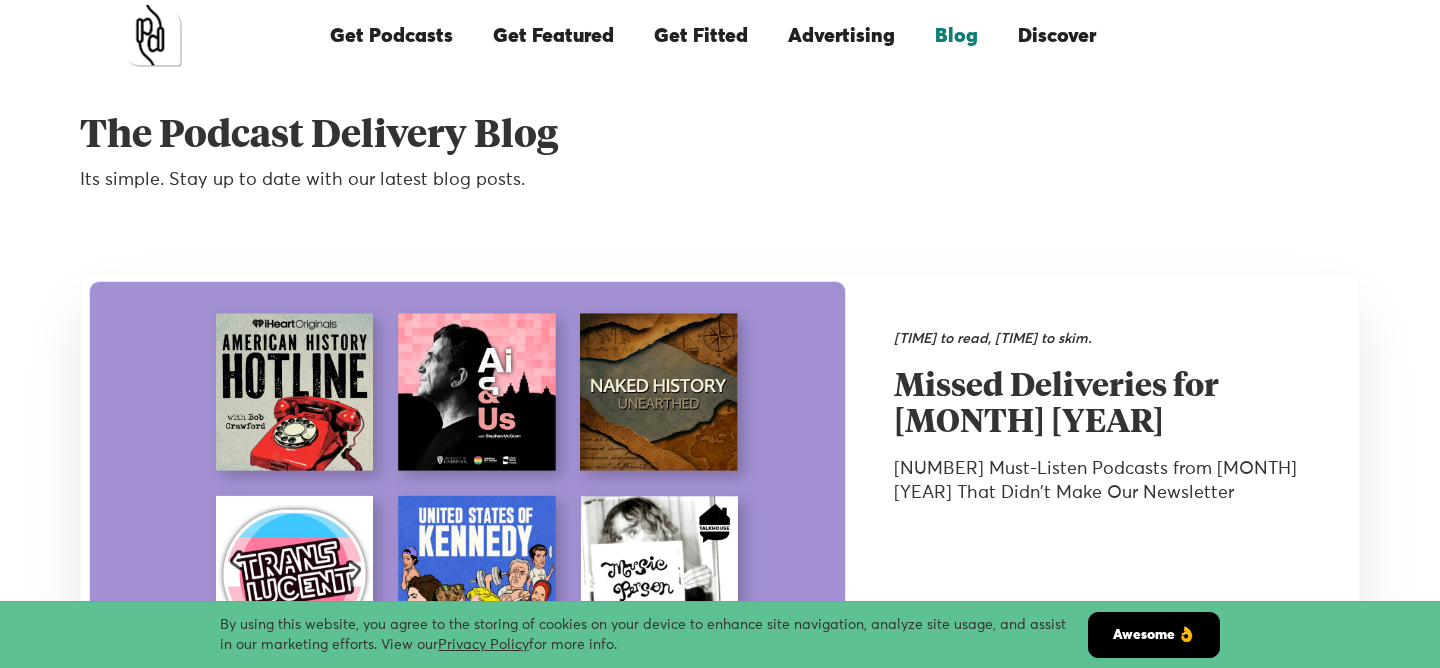 scroll, scrollTop: 649, scrollLeft: 0, axis: vertical 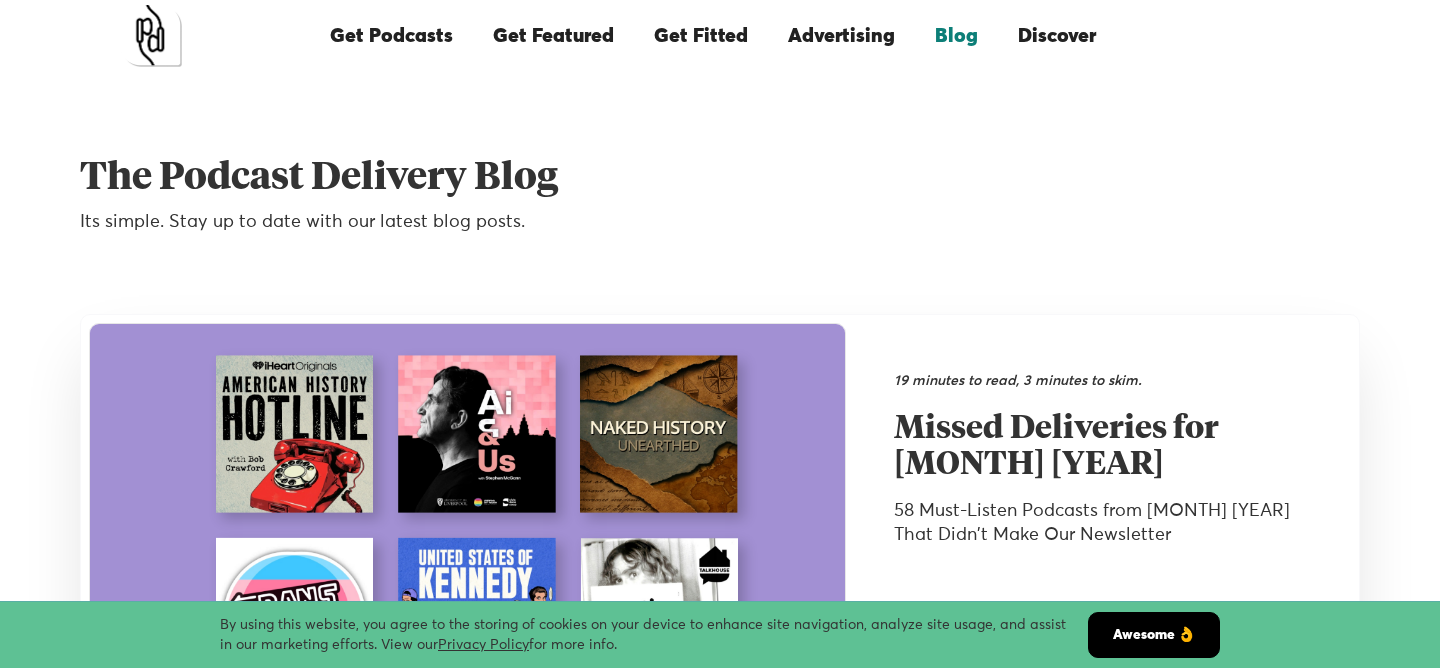 click on "Get Featured" at bounding box center [553, 36] 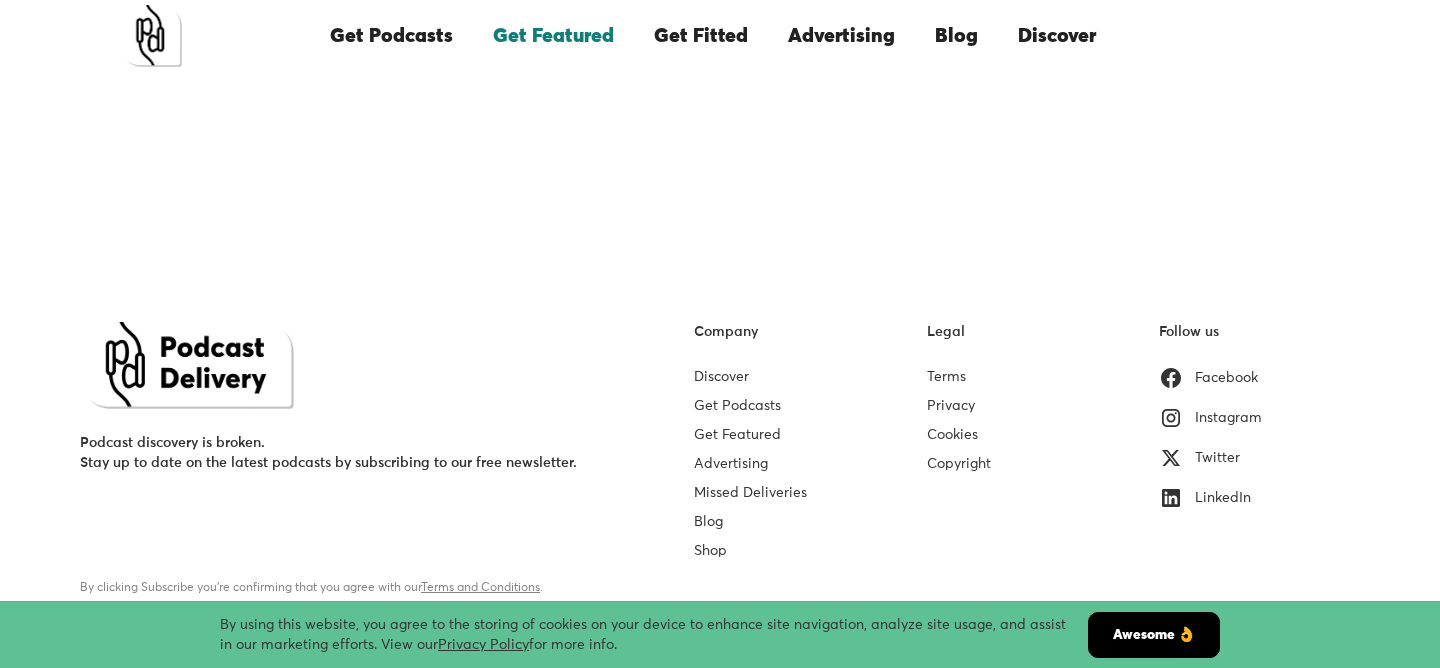 scroll, scrollTop: 592, scrollLeft: 0, axis: vertical 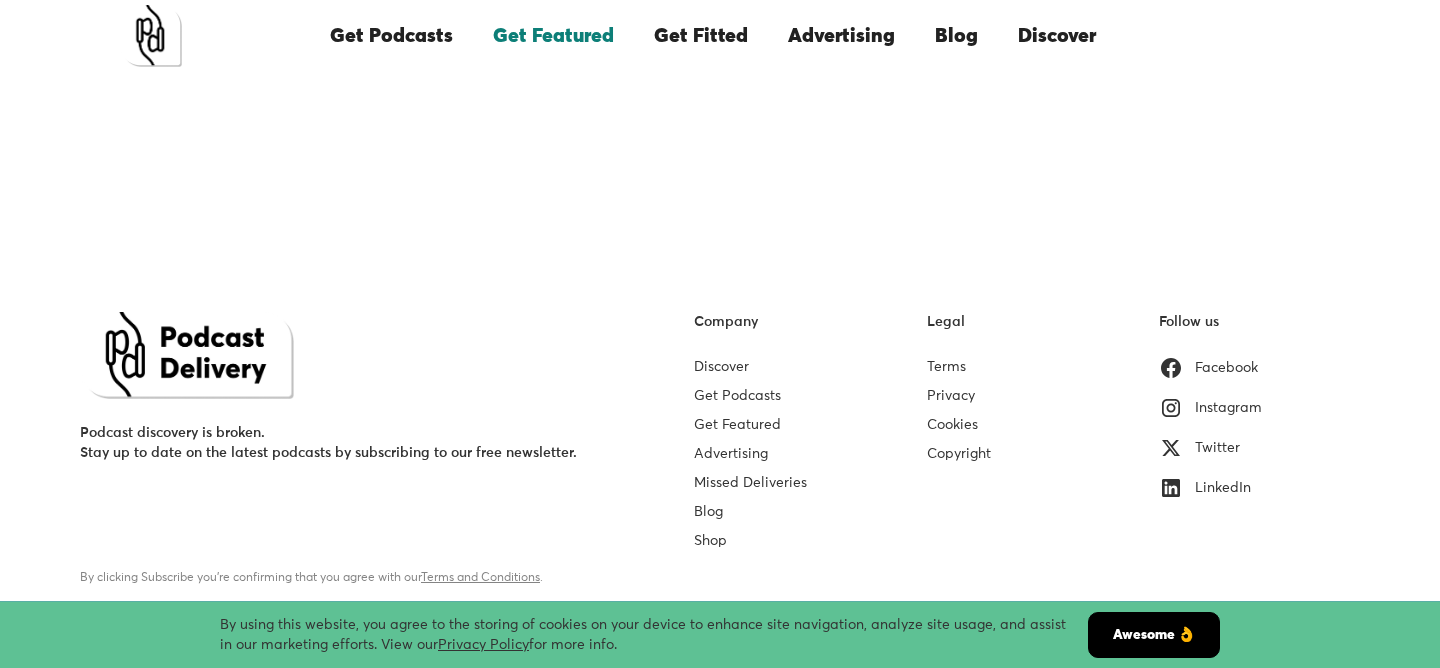 click on "Get Featured" at bounding box center (737, 425) 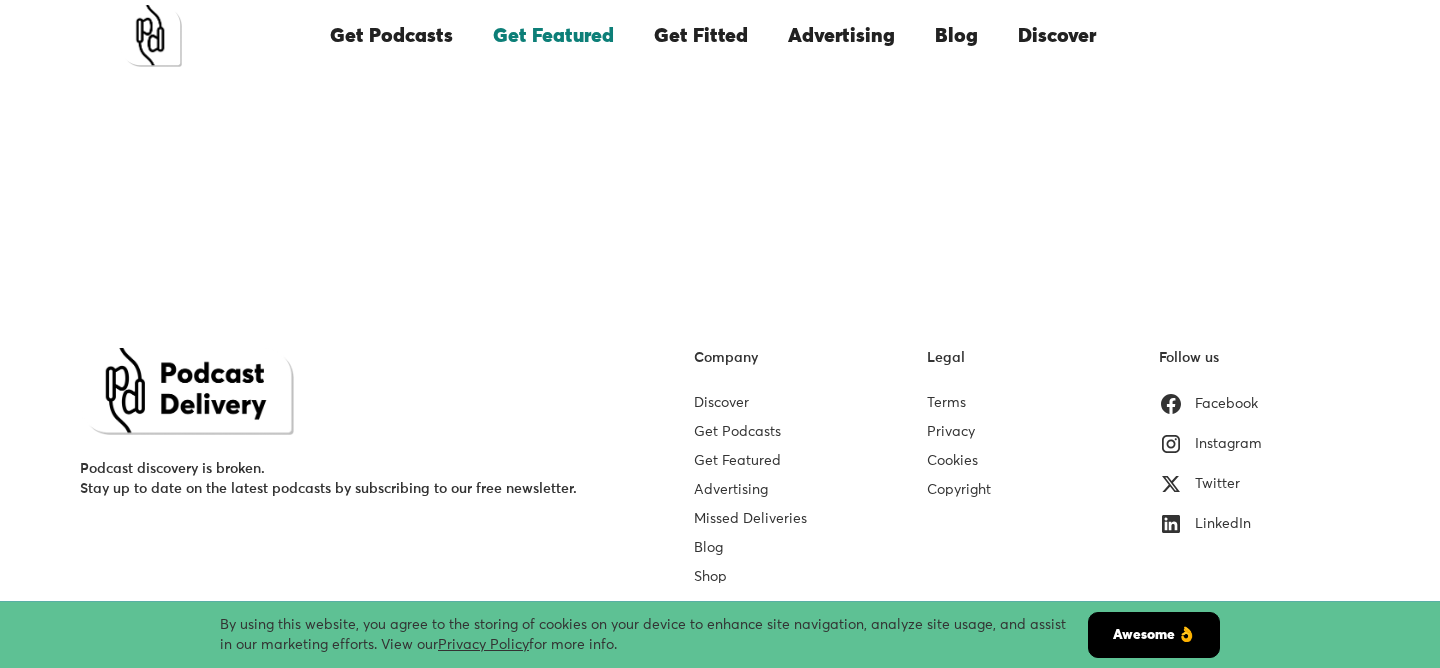 scroll, scrollTop: 603, scrollLeft: 0, axis: vertical 